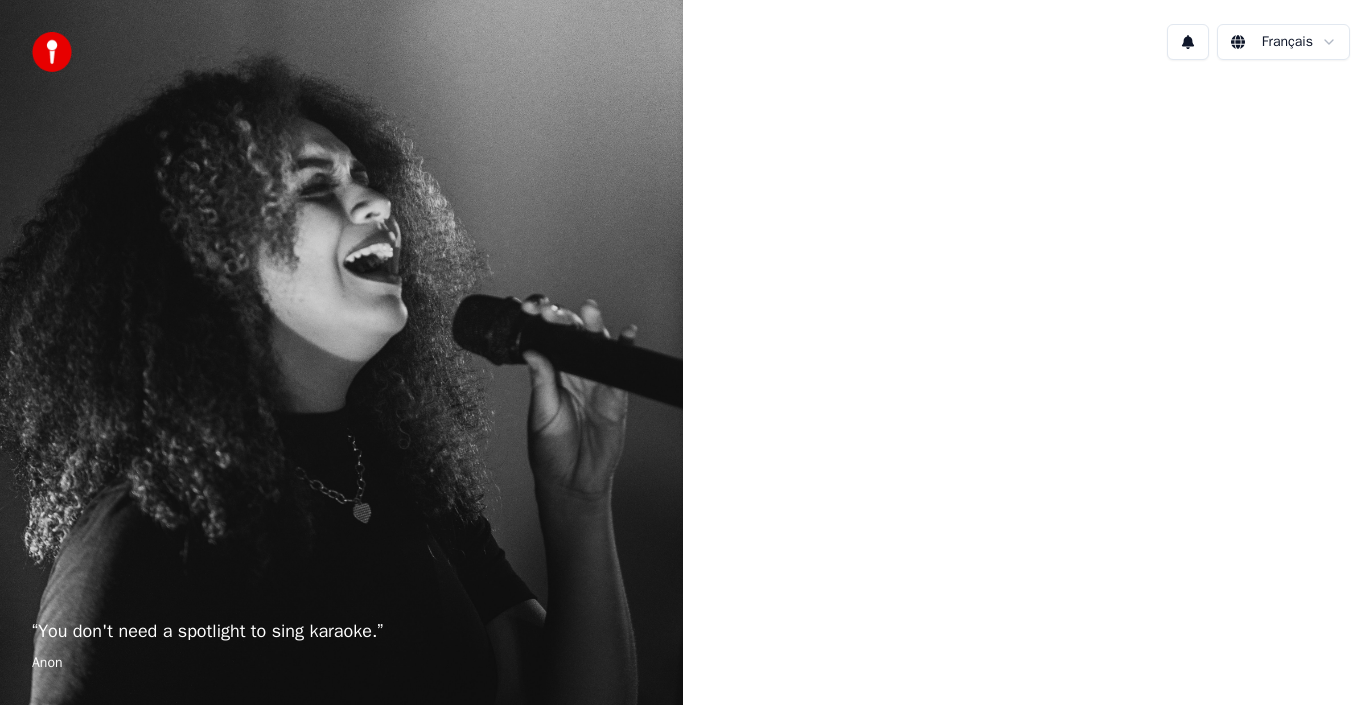 scroll, scrollTop: 0, scrollLeft: 0, axis: both 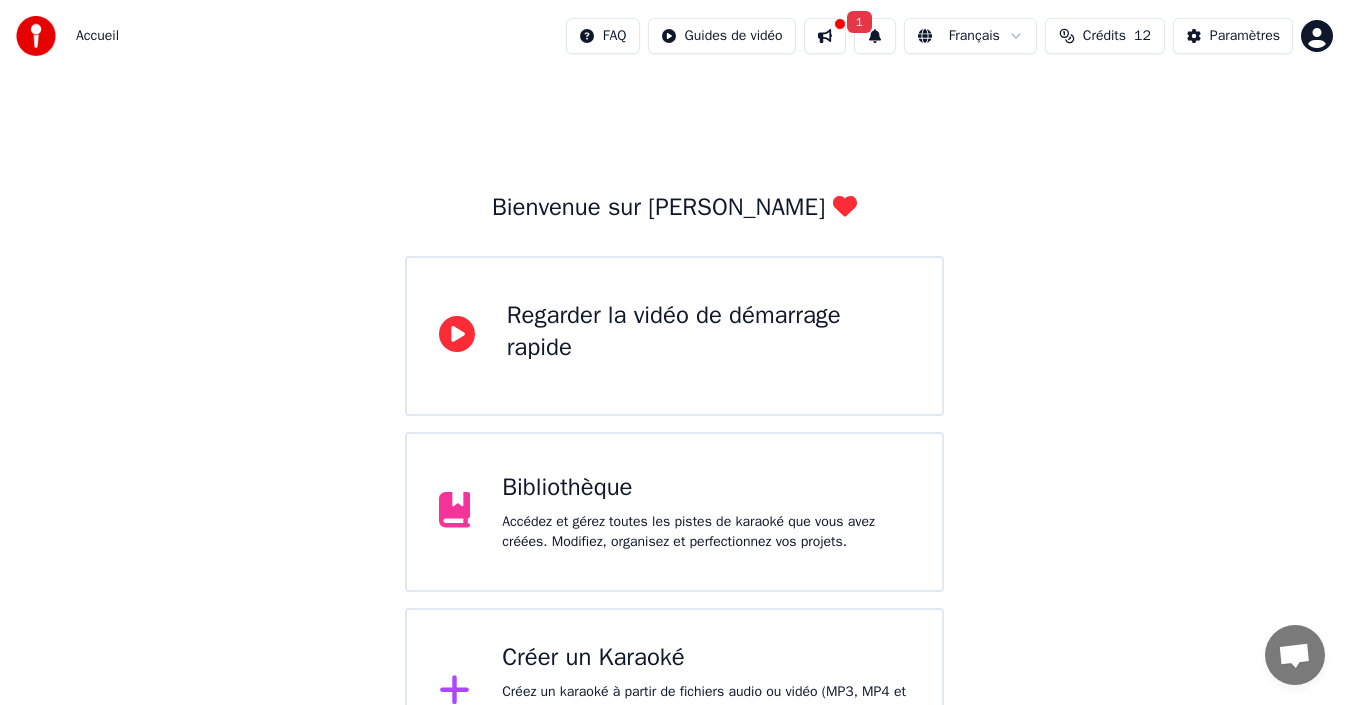 click on "Créer un Karaoké" at bounding box center (706, 658) 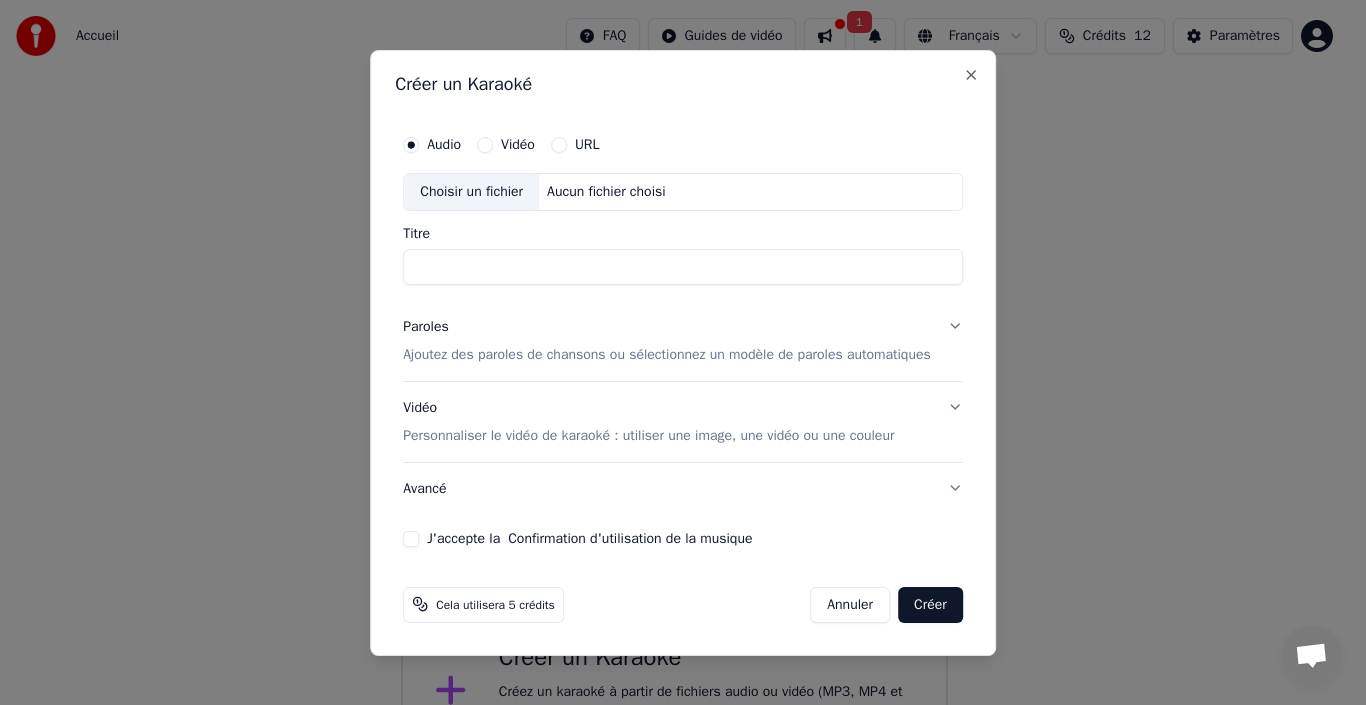 click on "Choisir un fichier" at bounding box center (471, 192) 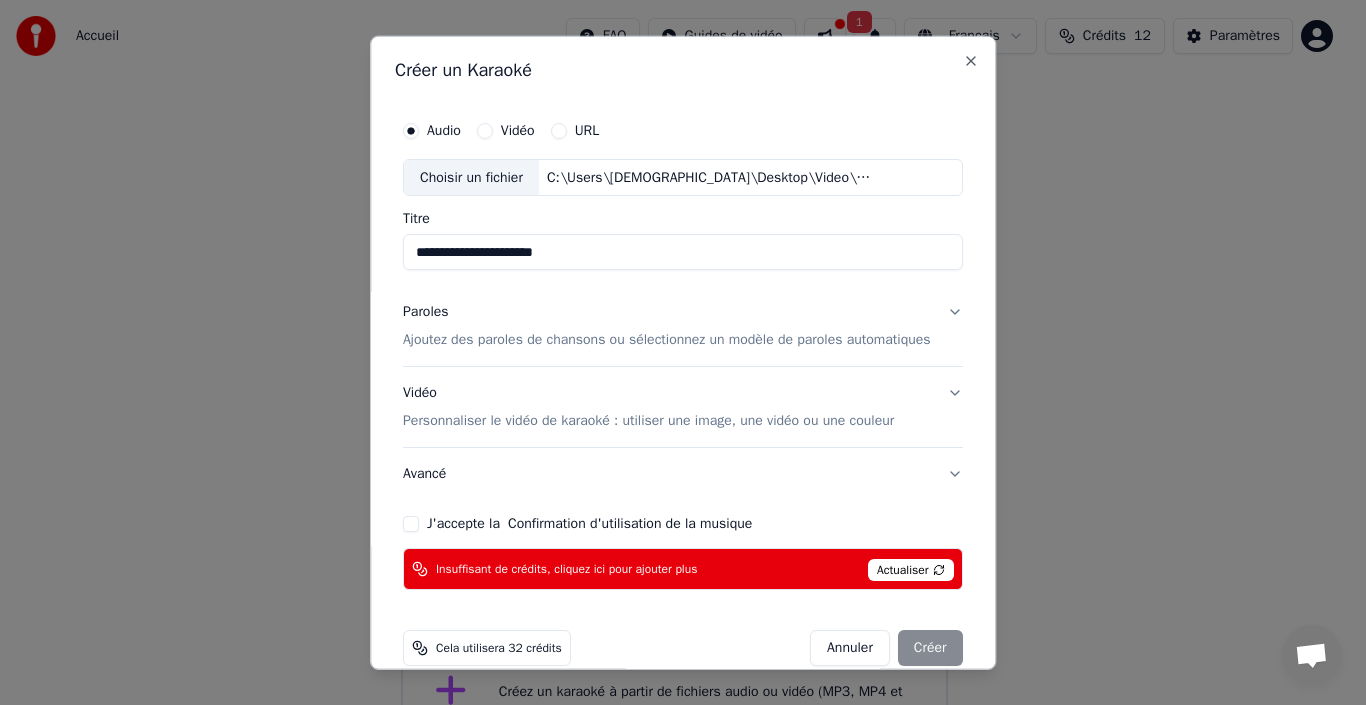 type on "**********" 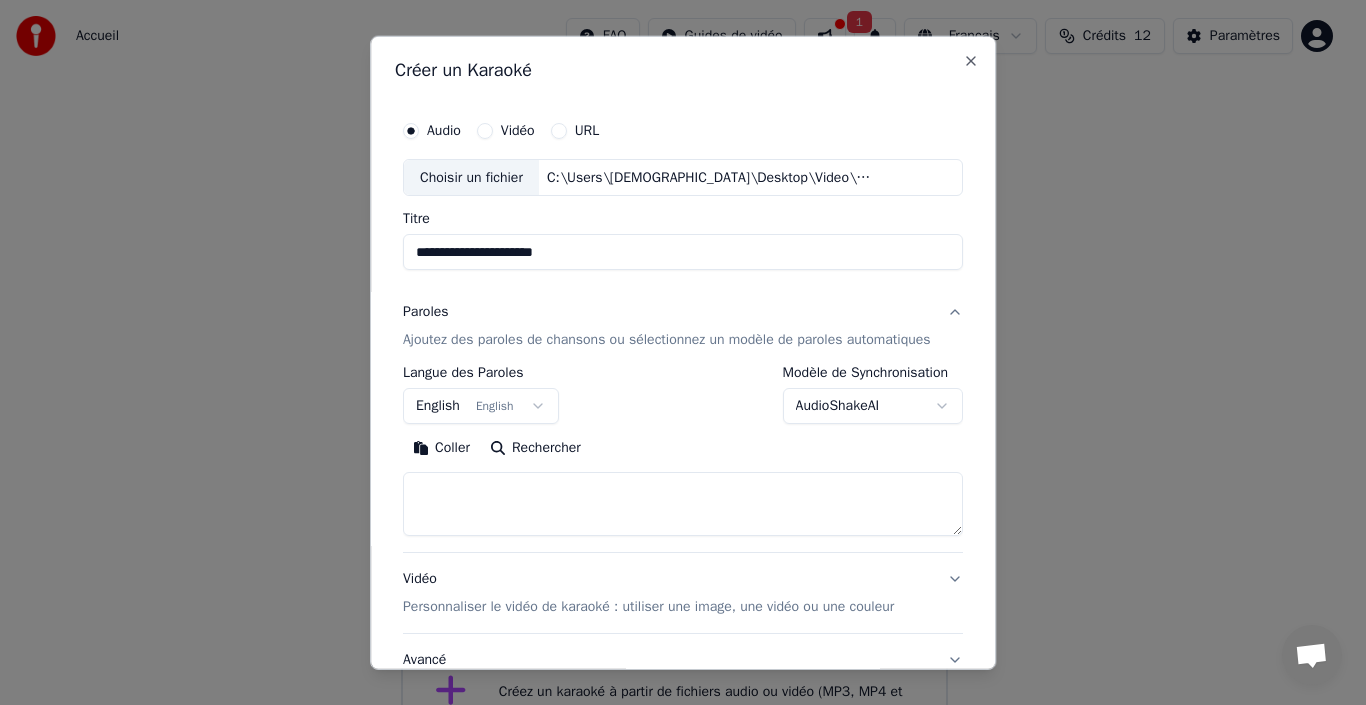 click on "Coller" at bounding box center (441, 448) 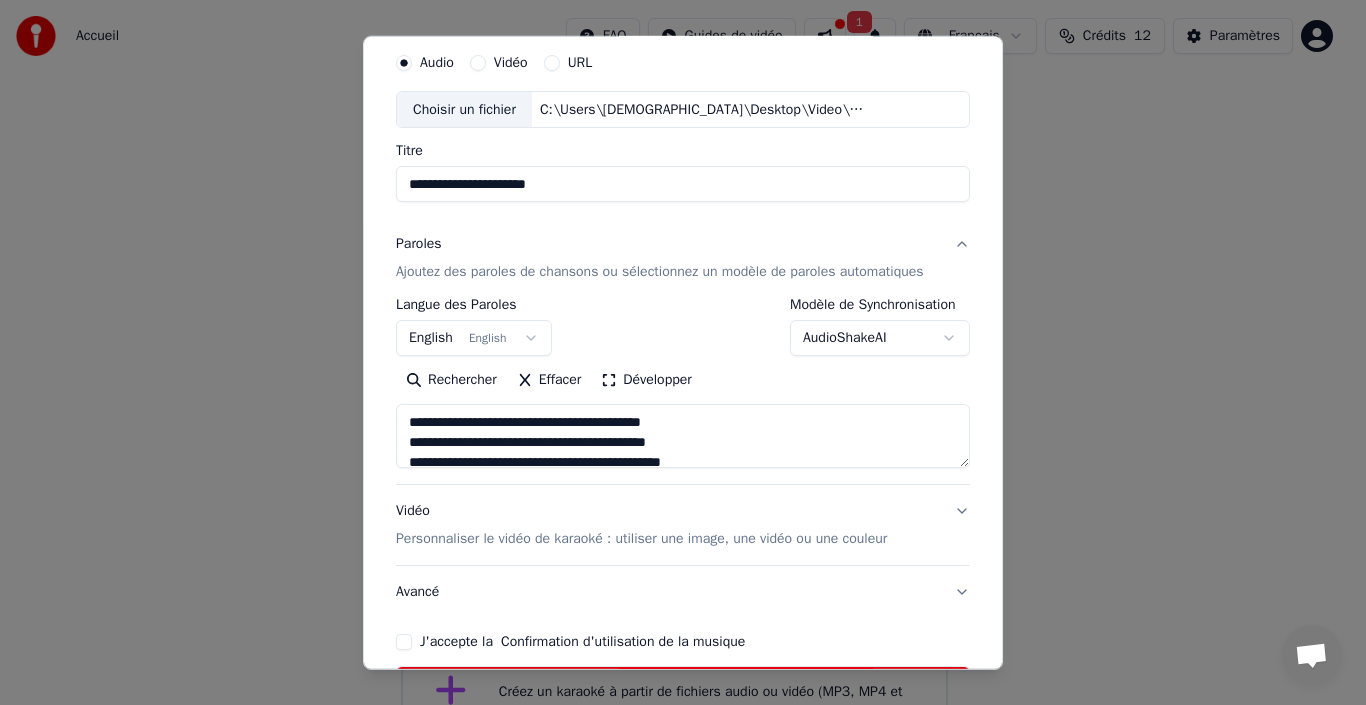 scroll, scrollTop: 100, scrollLeft: 0, axis: vertical 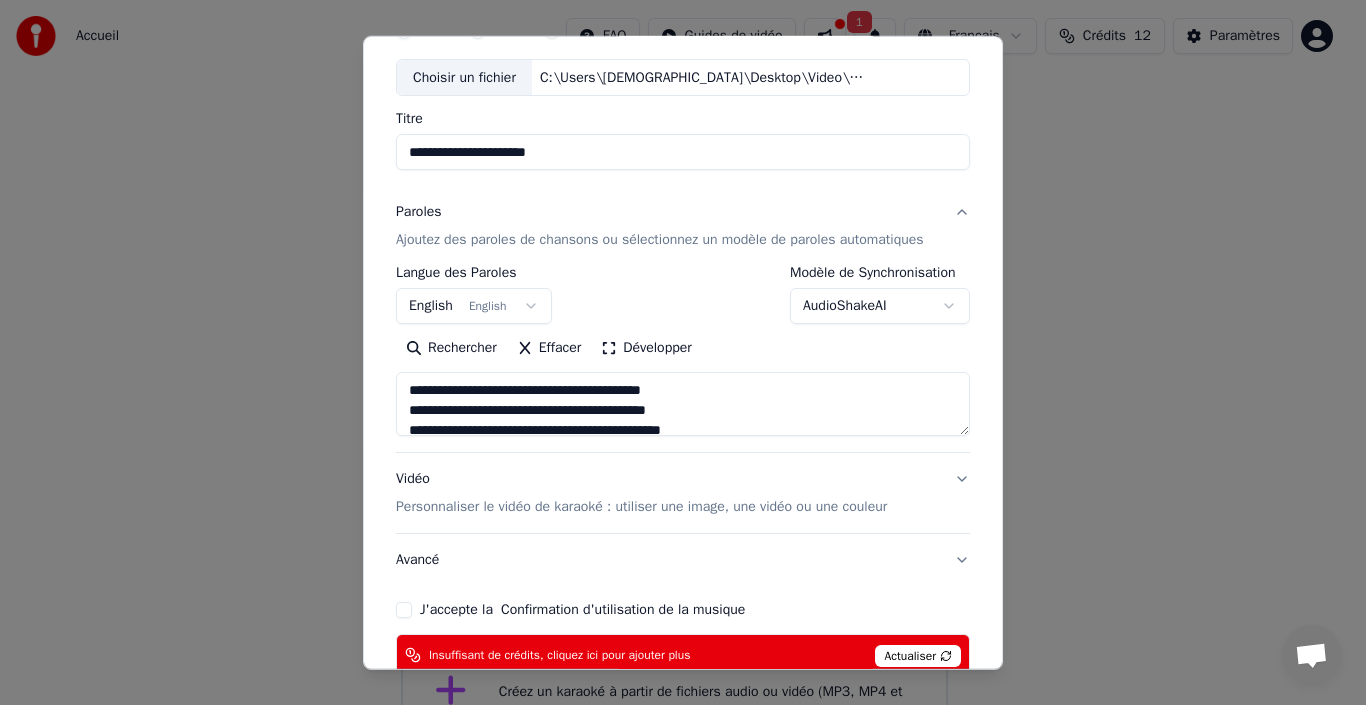 click on "Vidéo Personnaliser le vidéo de karaoké : utiliser une image, une vidéo ou une couleur" at bounding box center [683, 493] 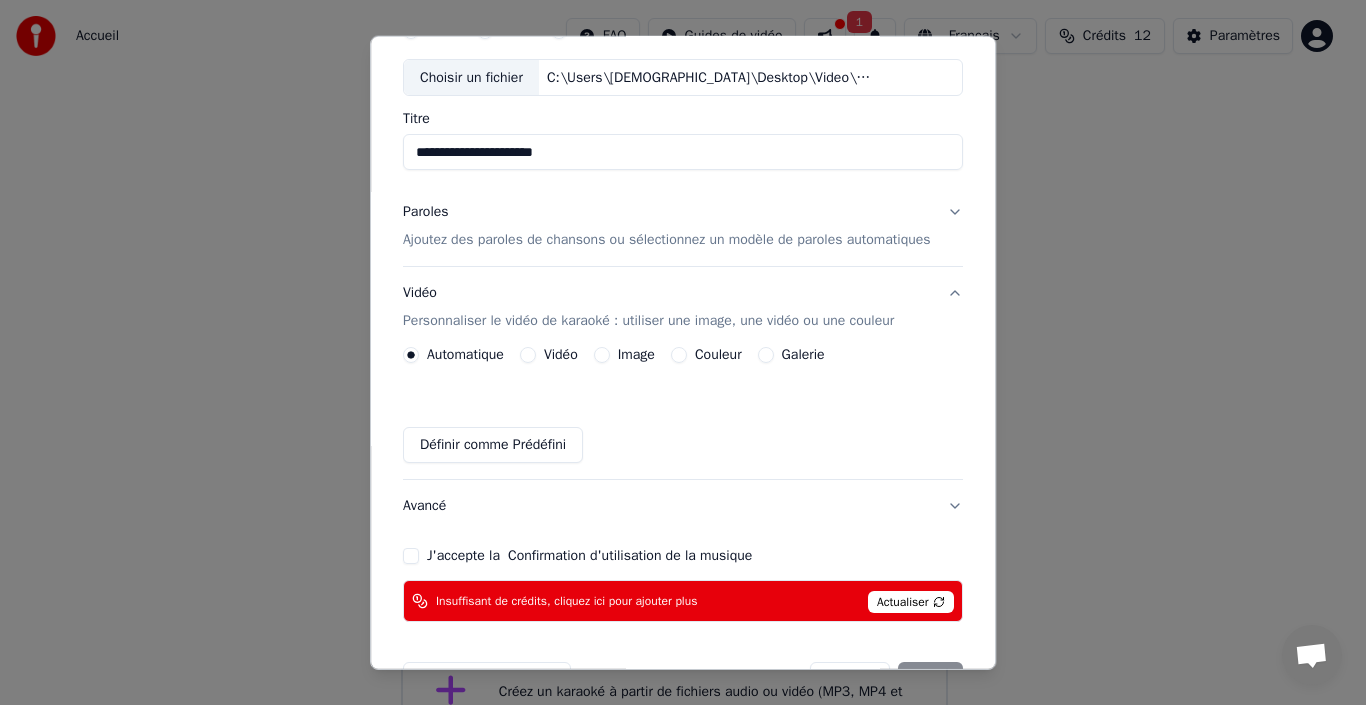 click on "Couleur" at bounding box center [679, 355] 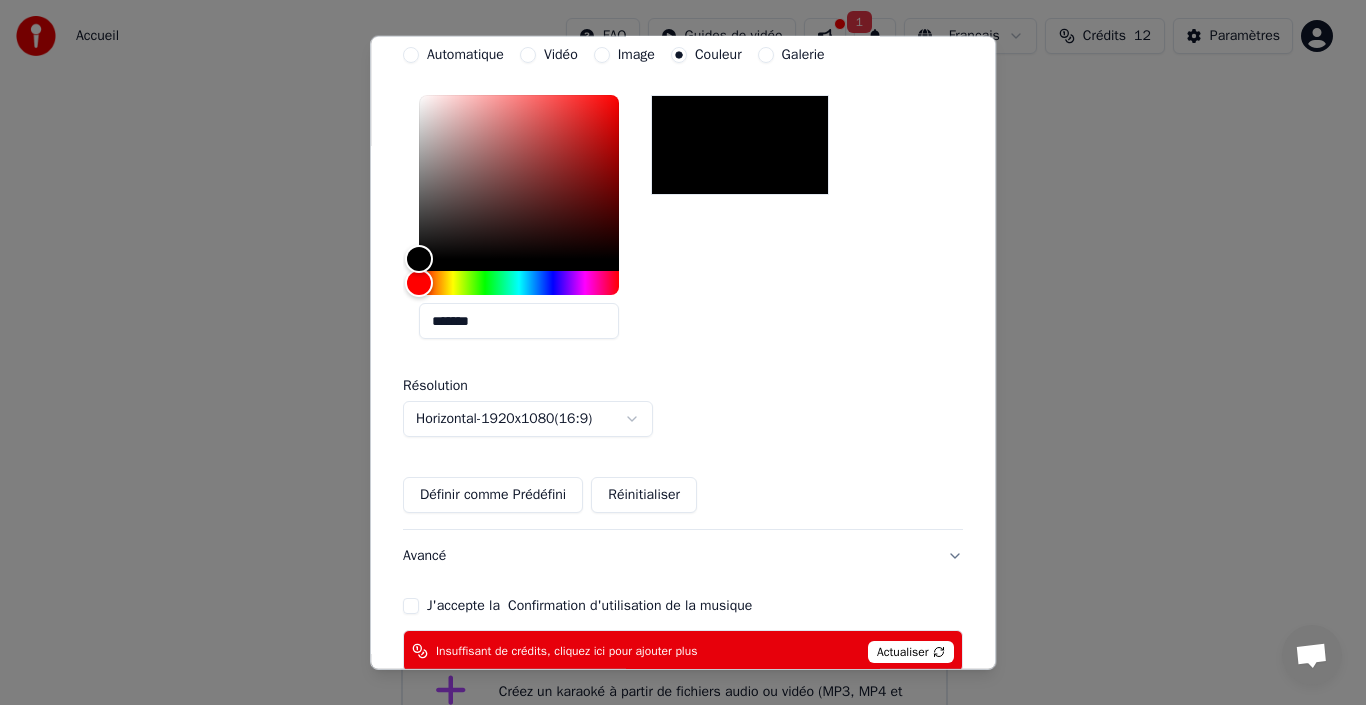 scroll, scrollTop: 500, scrollLeft: 0, axis: vertical 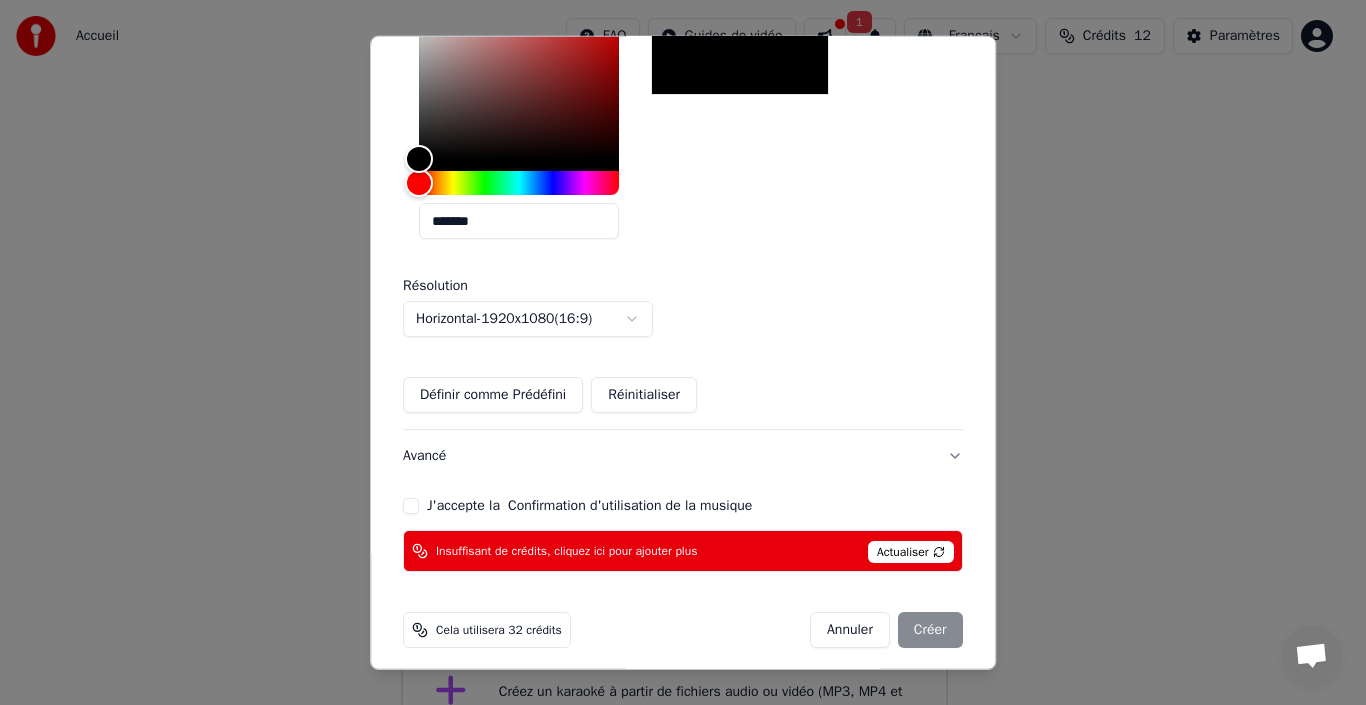 click on "Avancé" at bounding box center (683, 456) 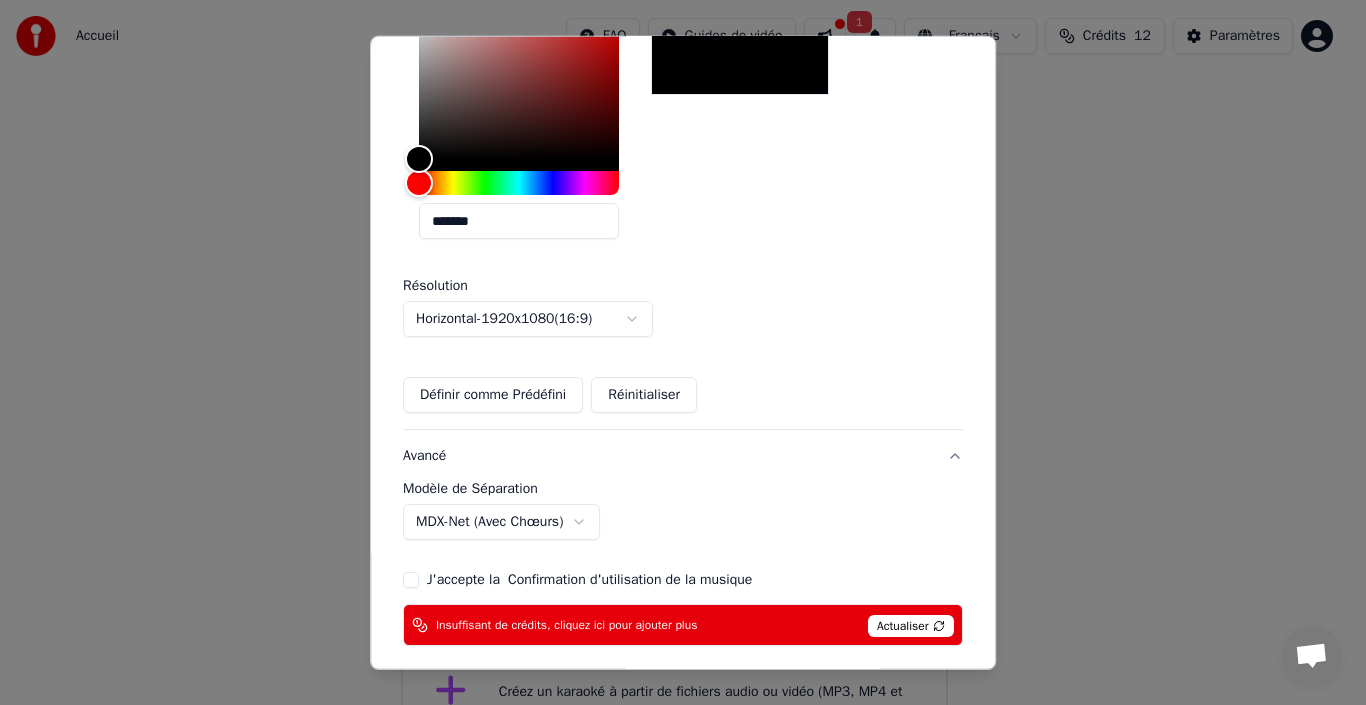 scroll, scrollTop: 103, scrollLeft: 0, axis: vertical 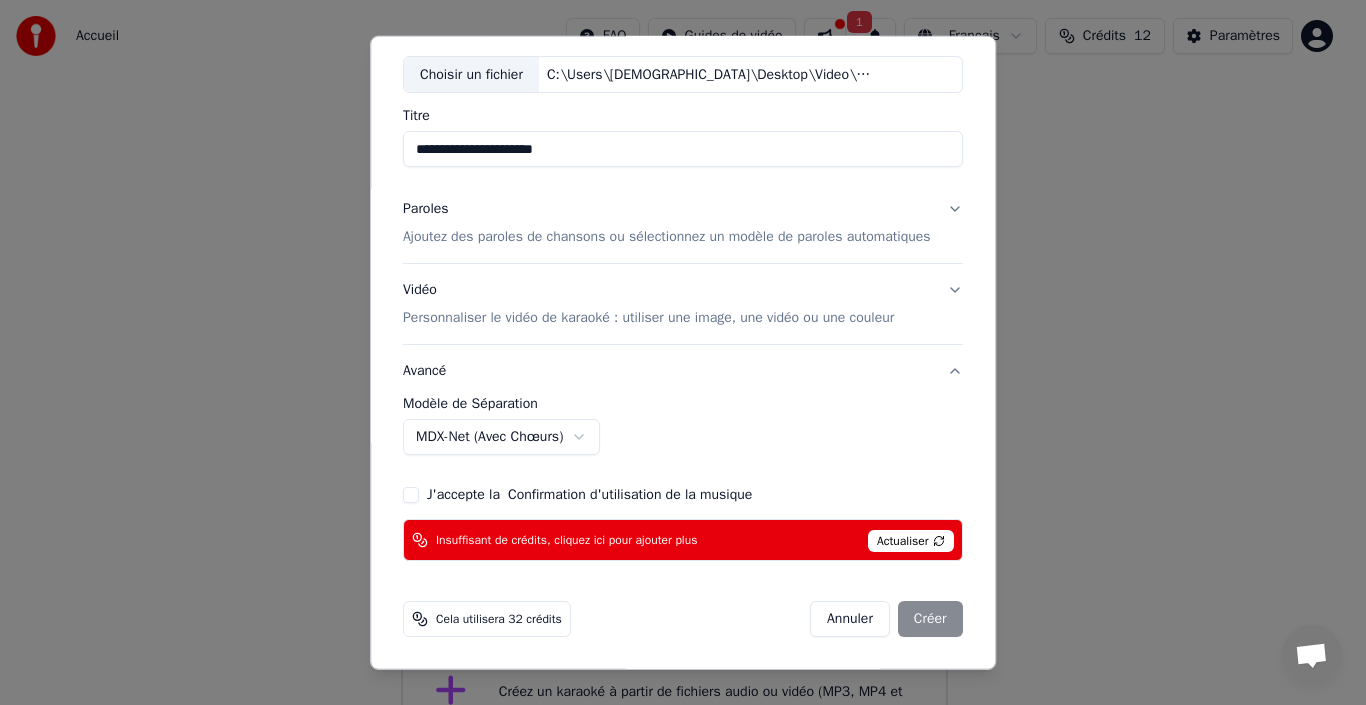 click on "J'accepte la   Confirmation d'utilisation de la musique" at bounding box center (411, 495) 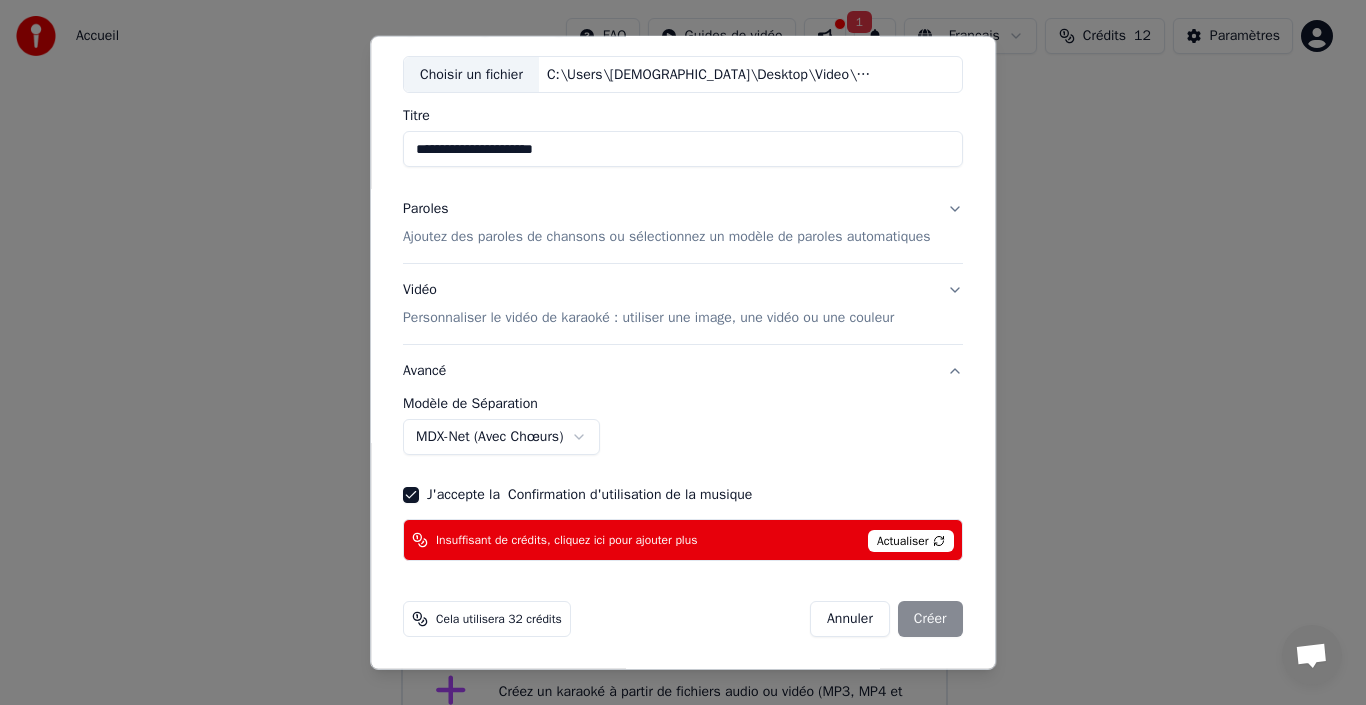 click on "Vidéo Personnaliser le vidéo de karaoké : utiliser une image, une vidéo ou une couleur" at bounding box center [683, 304] 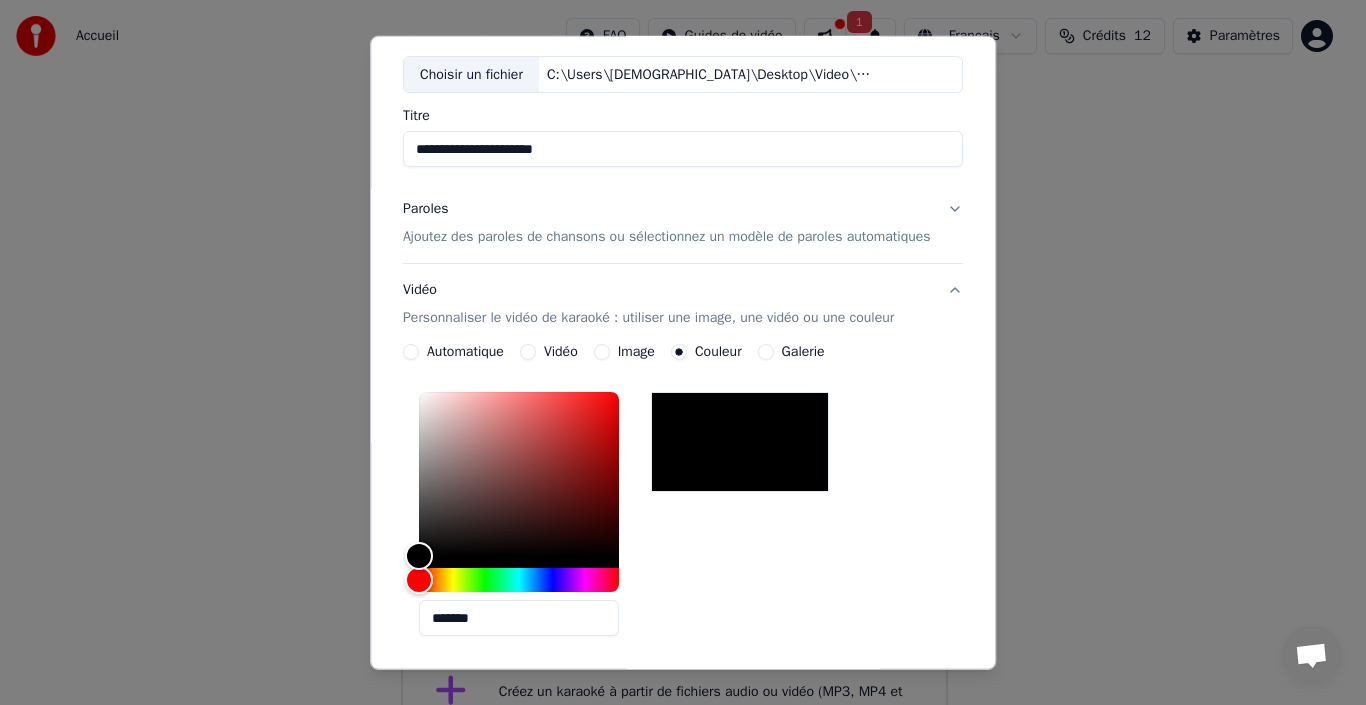 click on "Automatique" at bounding box center (411, 352) 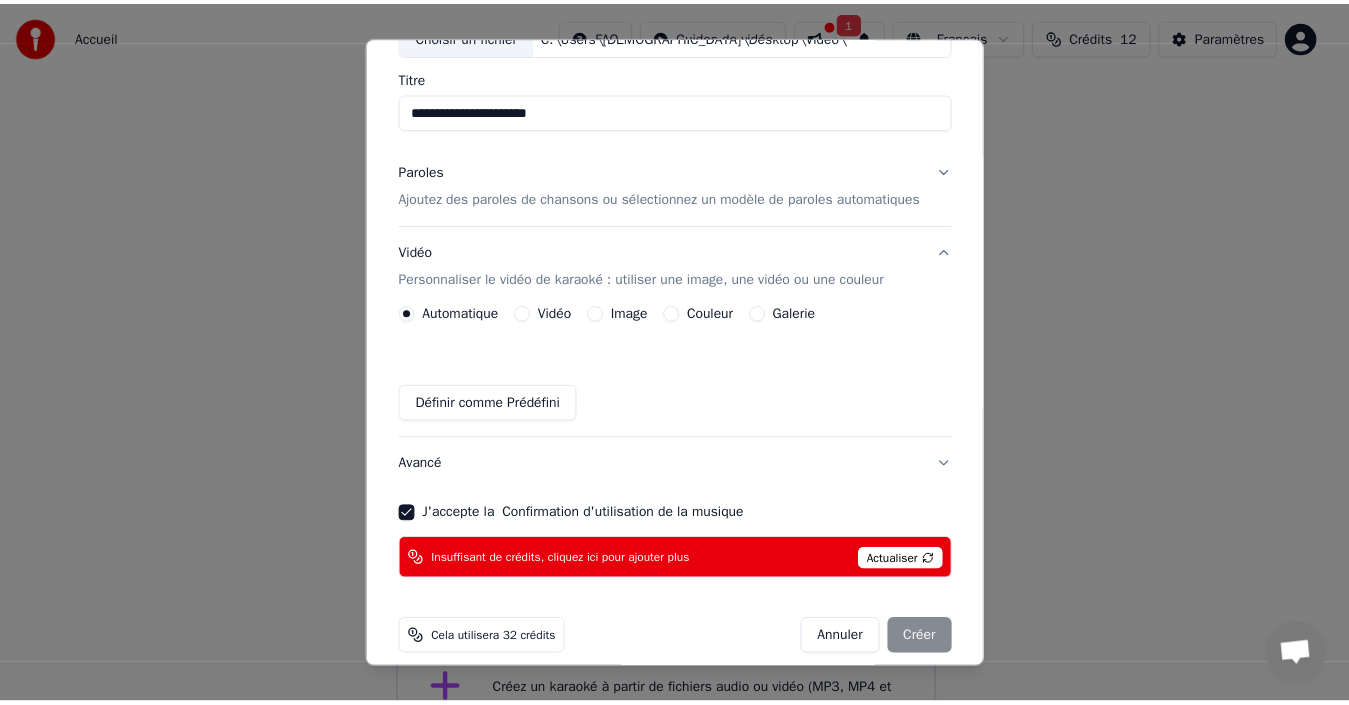 scroll, scrollTop: 161, scrollLeft: 0, axis: vertical 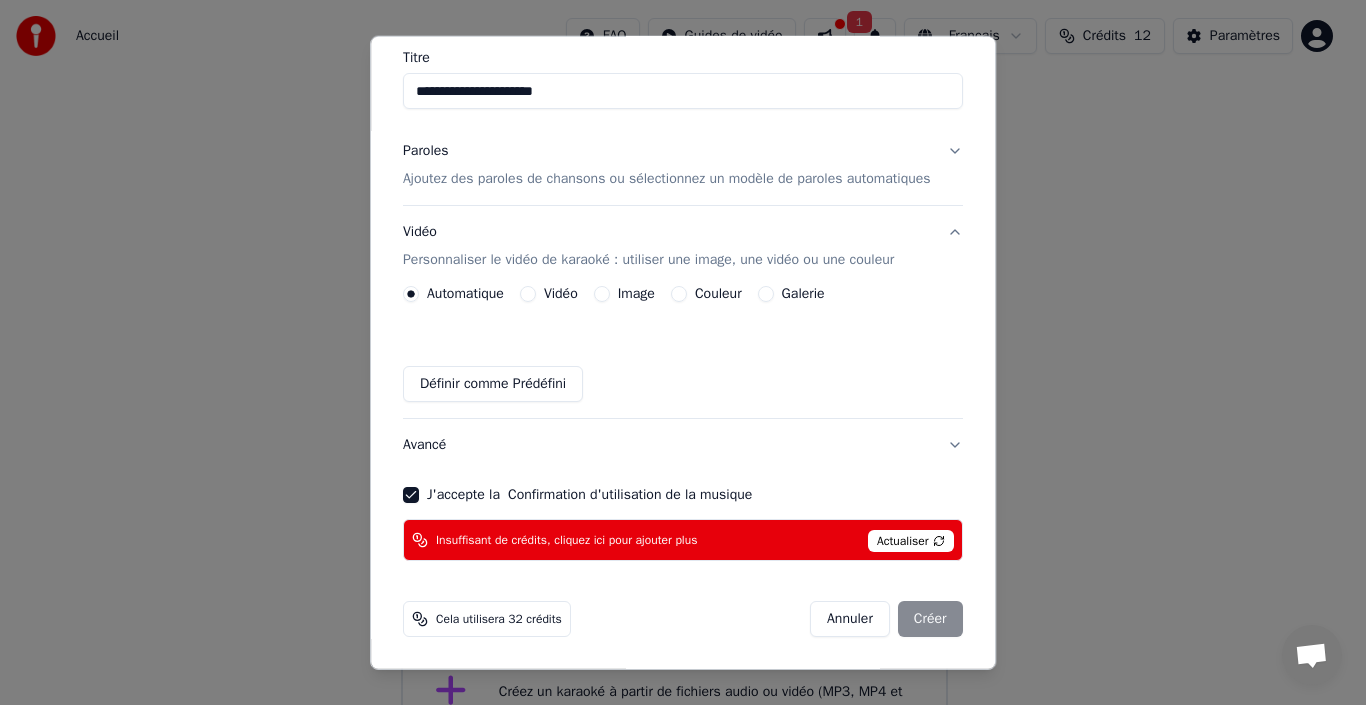 click on "Annuler" at bounding box center (850, 619) 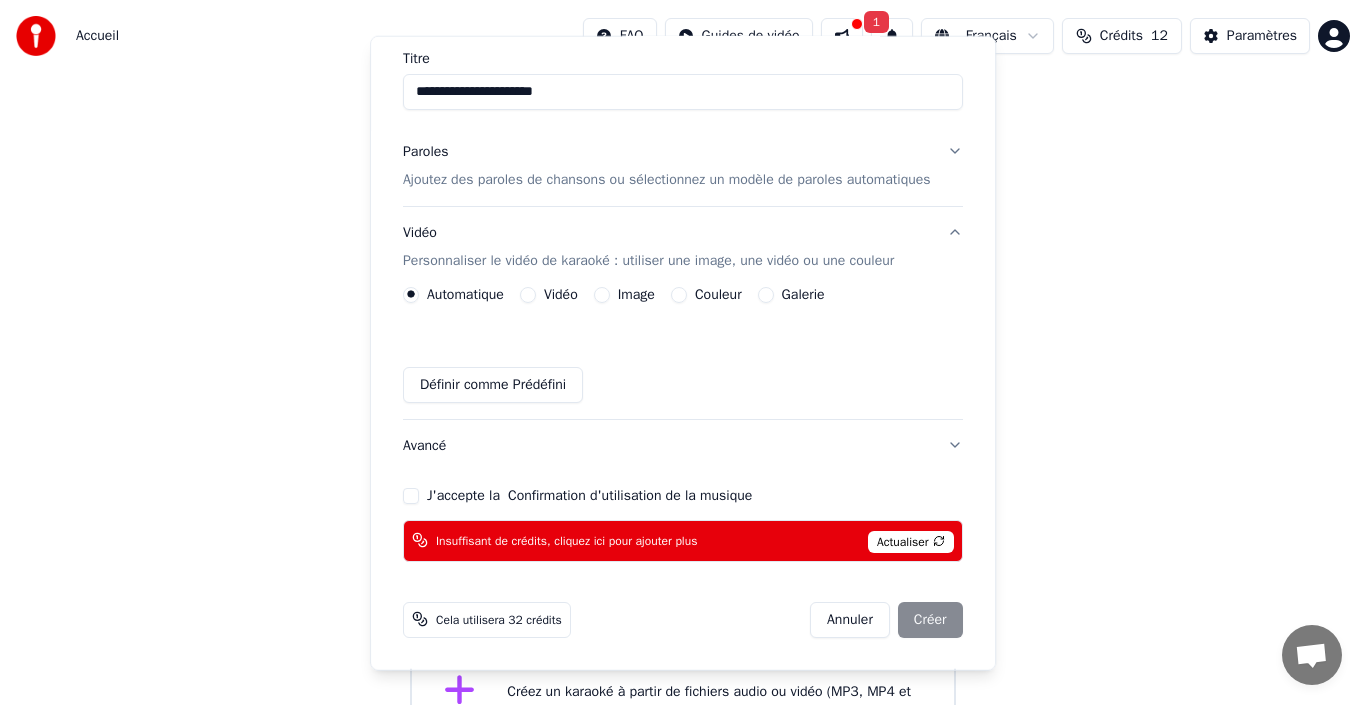 type 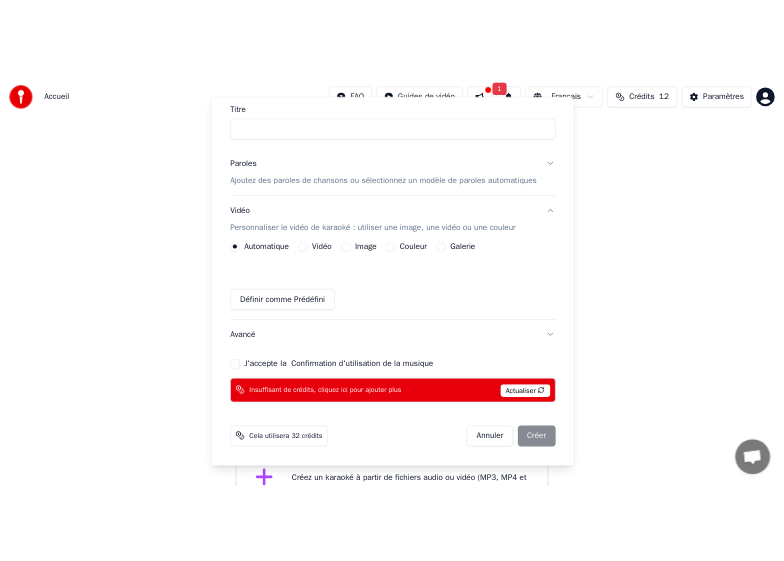 scroll, scrollTop: 103, scrollLeft: 0, axis: vertical 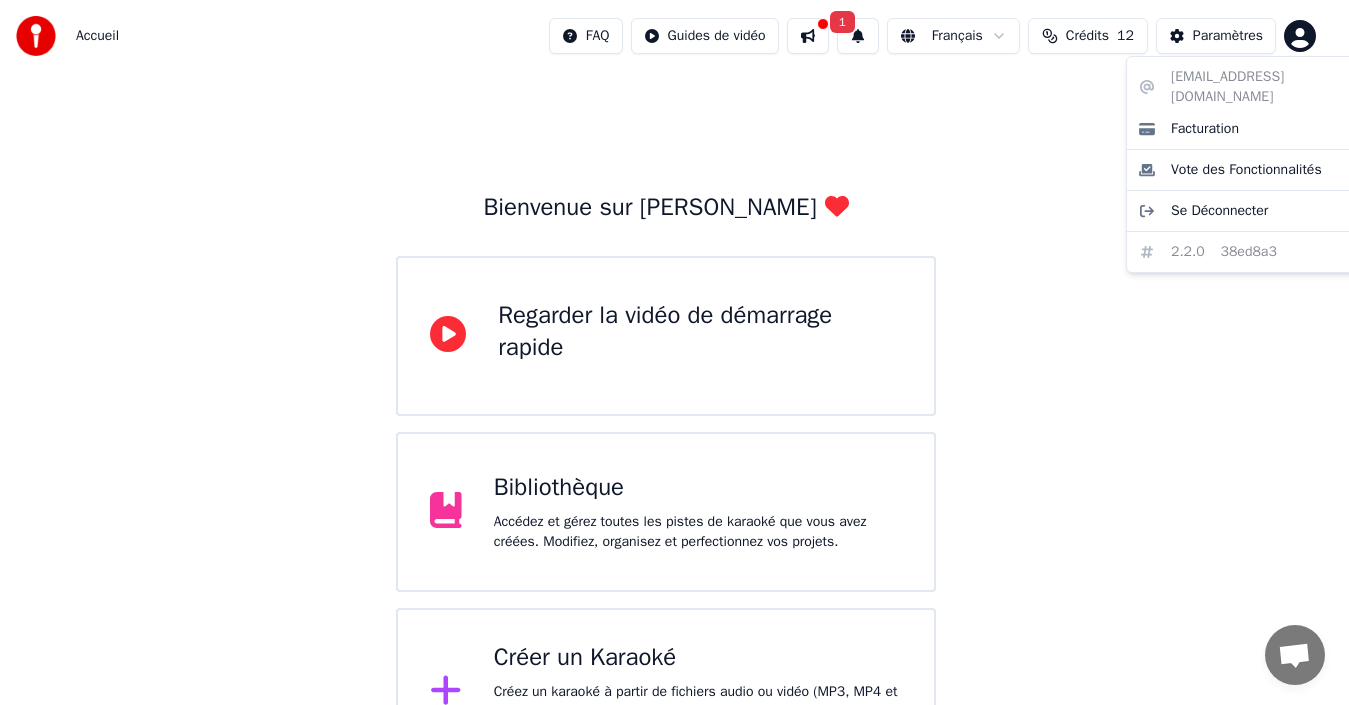 click on "Accueil FAQ Guides de vidéo 1 Français Crédits 12 Paramètres Bienvenue sur Youka Regarder la vidéo de démarrage rapide Bibliothèque Accédez et gérez toutes les pistes de karaoké que vous avez créées. Modifiez, organisez et perfectionnez vos projets. Créer un Karaoké Créez un karaoké à partir de fichiers audio ou vidéo (MP3, MP4 et plus), ou collez une URL pour générer instantanément une vidéo de karaoké avec des paroles synchronisées. [EMAIL_ADDRESS][DOMAIN_NAME] Facturation Vote des Fonctionnalités Se Déconnecter 2.2.0 38ed8a3" at bounding box center [674, 388] 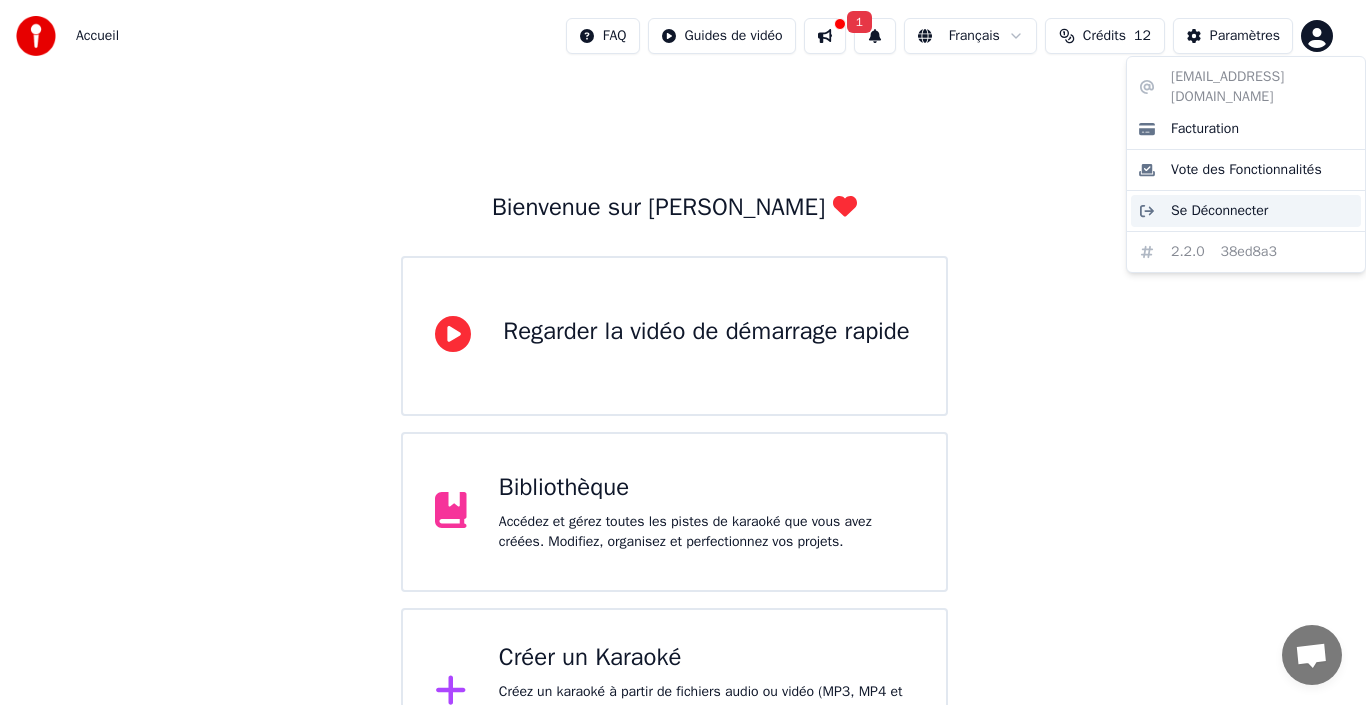 click on "Se Déconnecter" at bounding box center (1219, 211) 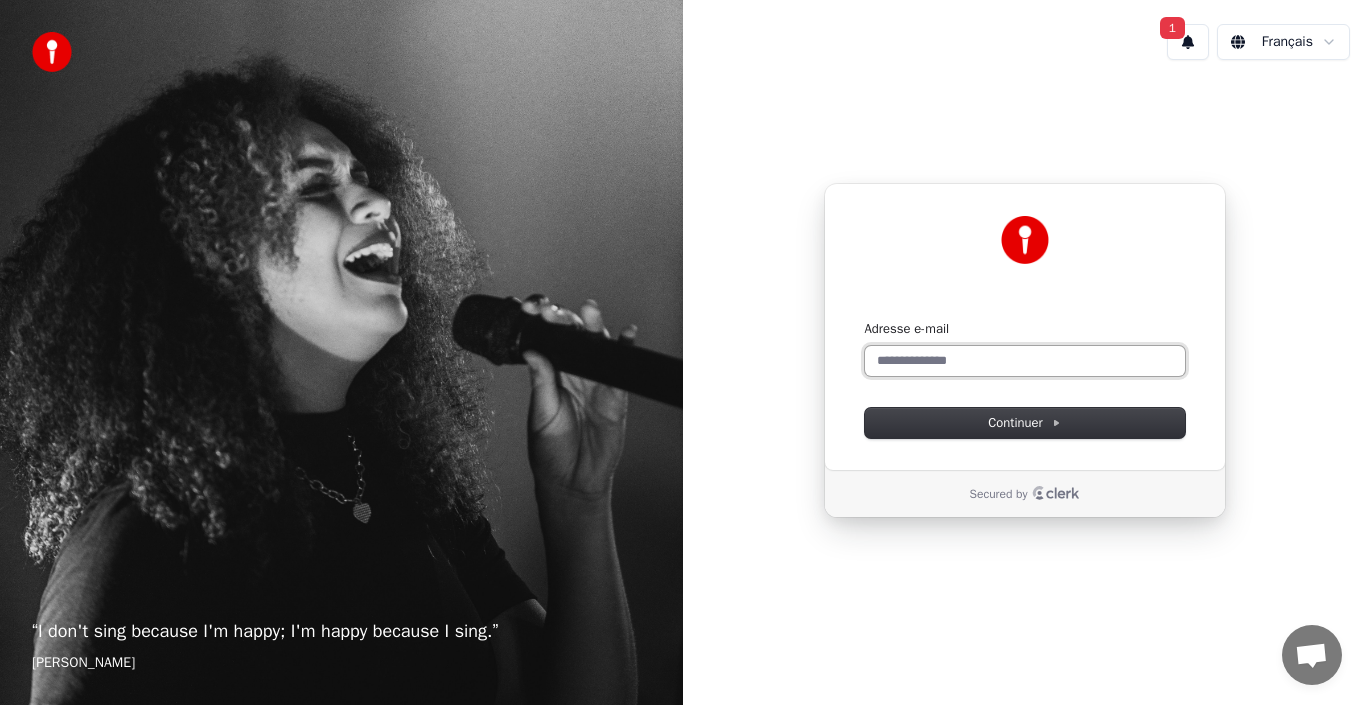 click on "Adresse e-mail" at bounding box center [1025, 361] 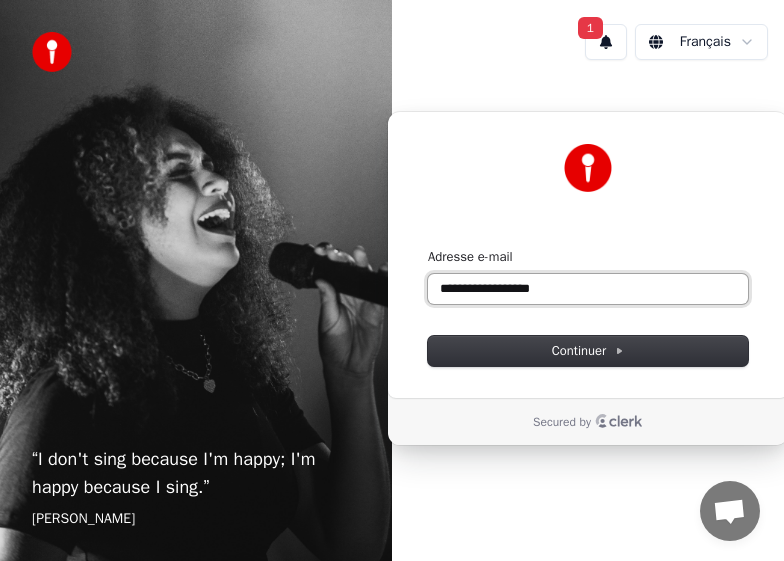 click on "**********" at bounding box center (588, 289) 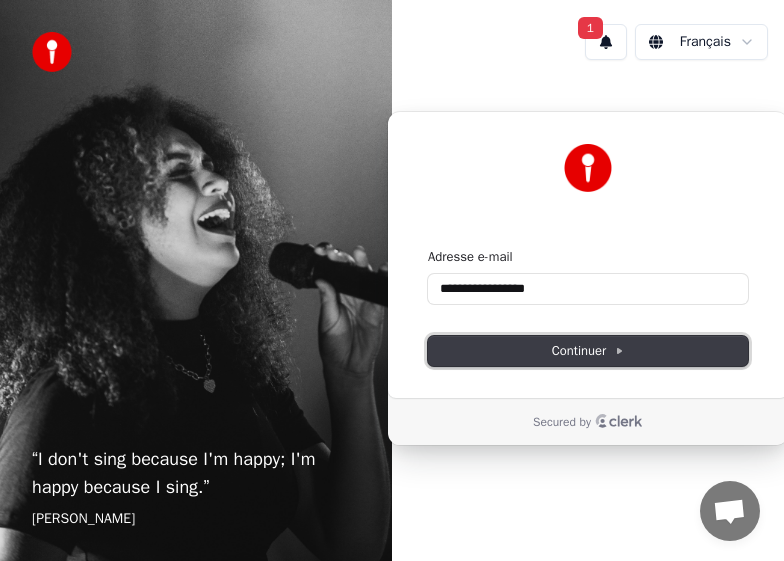 click on "Continuer" at bounding box center [588, 351] 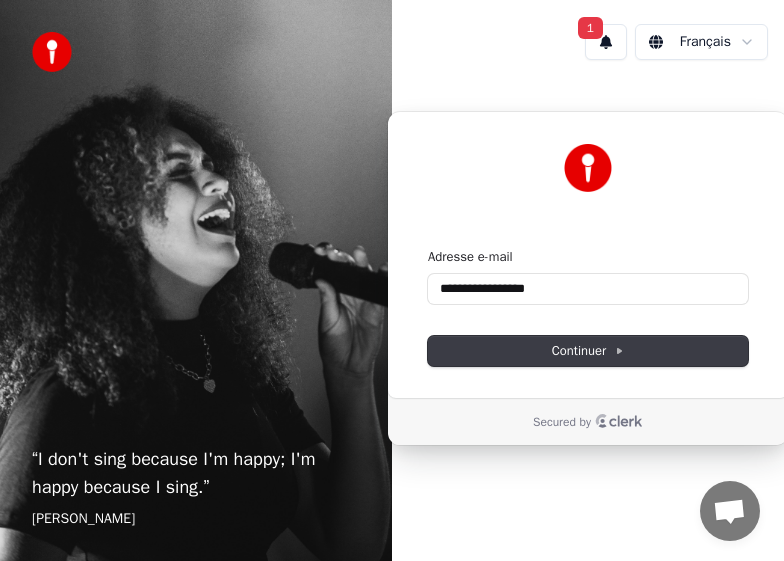 type on "**********" 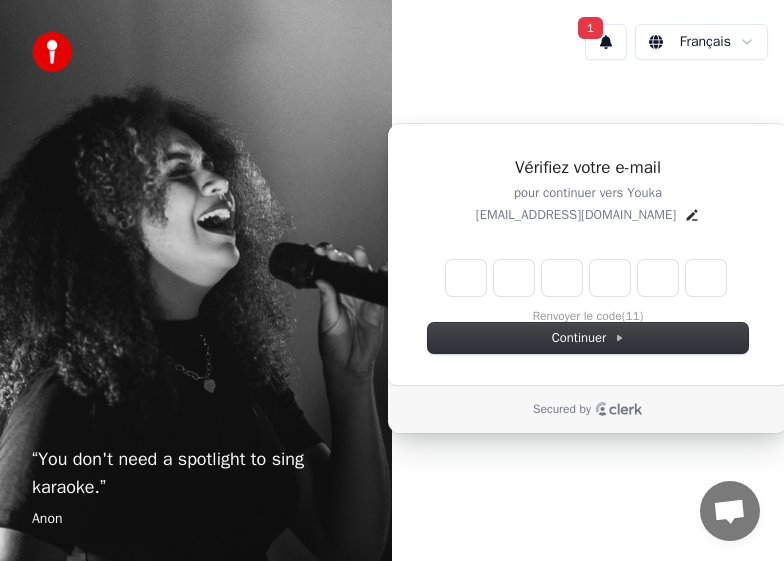 click on "1 Français Vérifiez votre e-mail pour continuer vers [PERSON_NAME] [PERSON_NAME][EMAIL_ADDRESS][DOMAIN_NAME] Renvoyer le code  (11) Continuer Secured by" at bounding box center (588, 280) 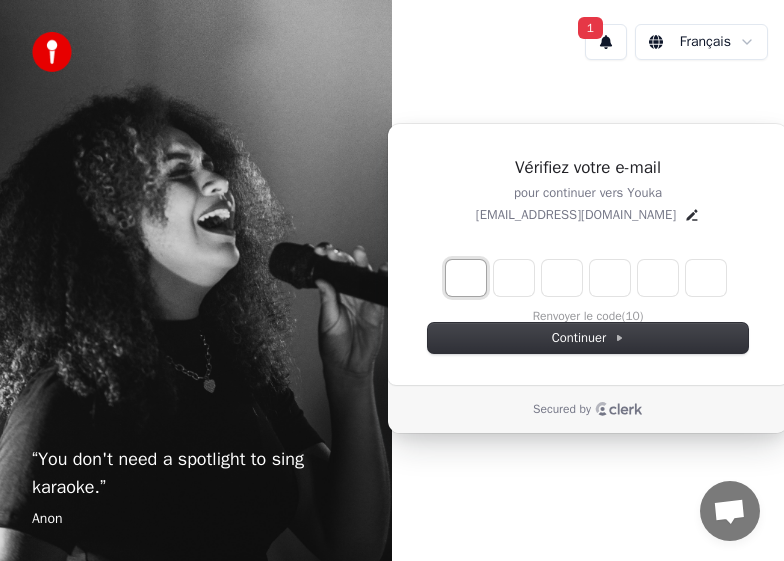 click at bounding box center (466, 278) 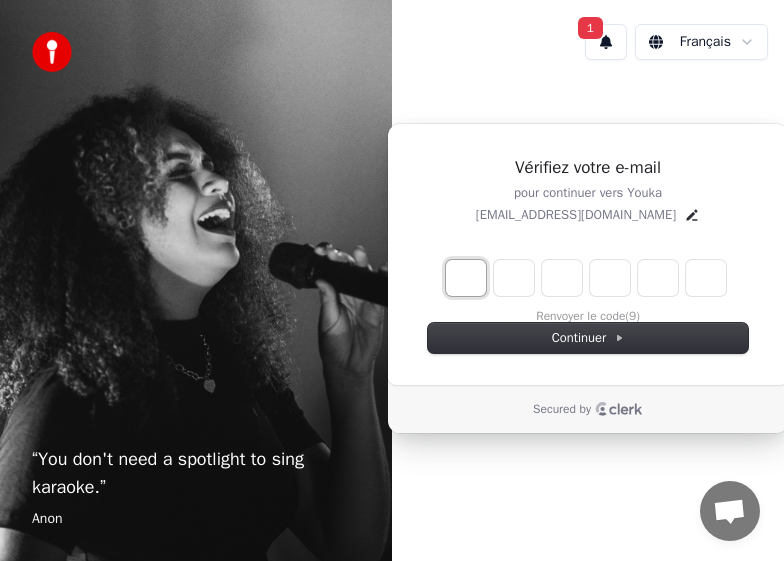 type on "*" 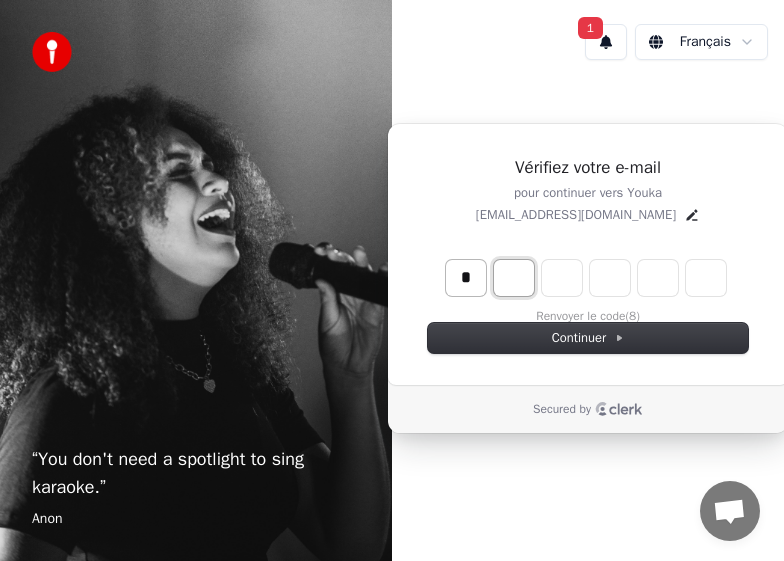 type on "*" 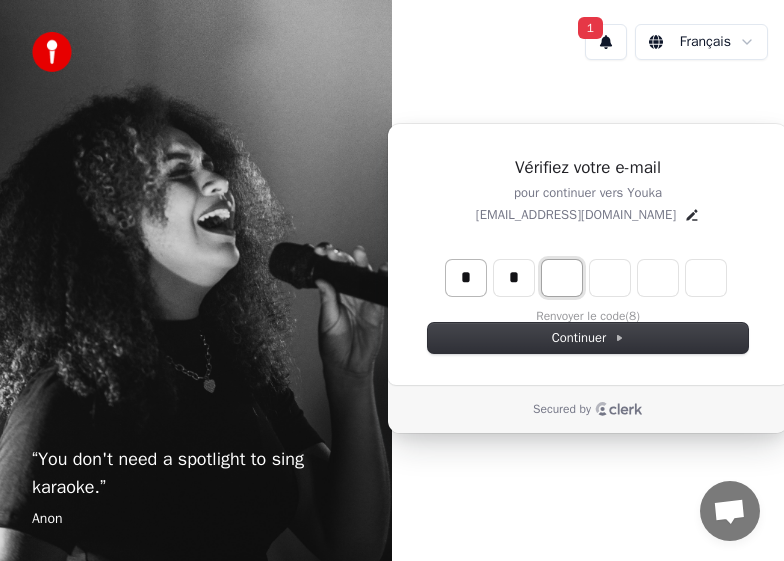 type on "*" 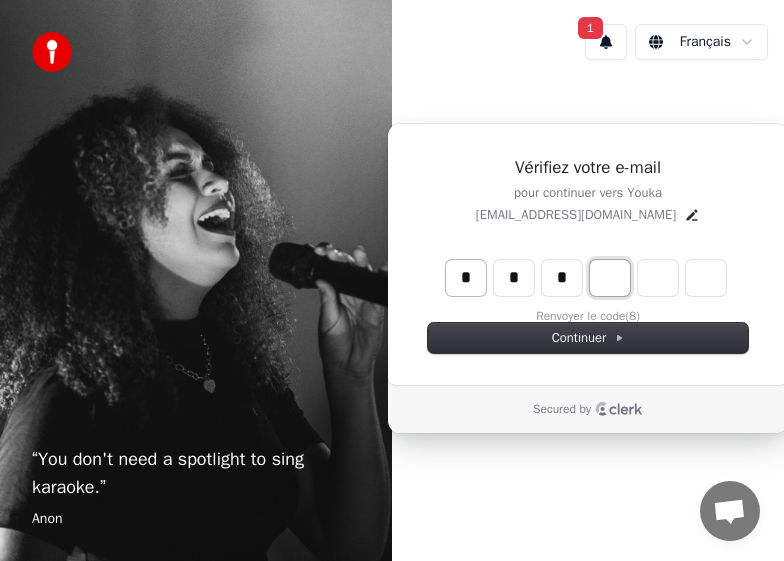 type on "*" 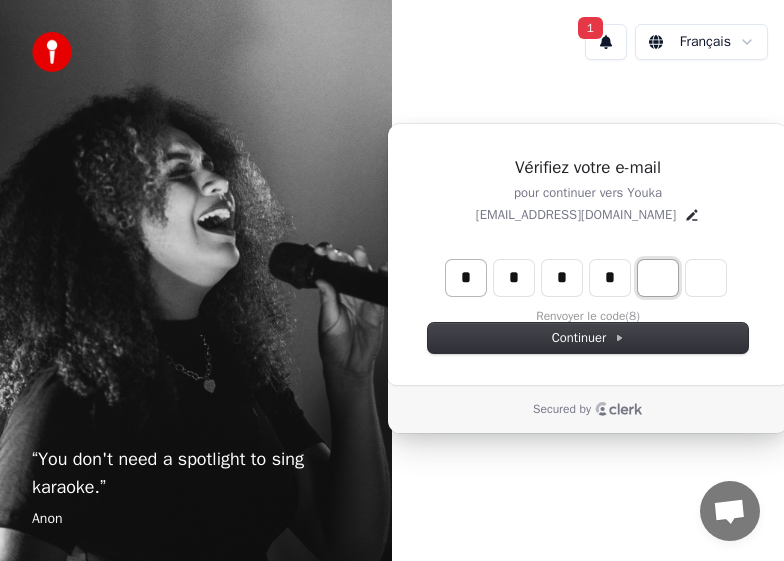 type on "*" 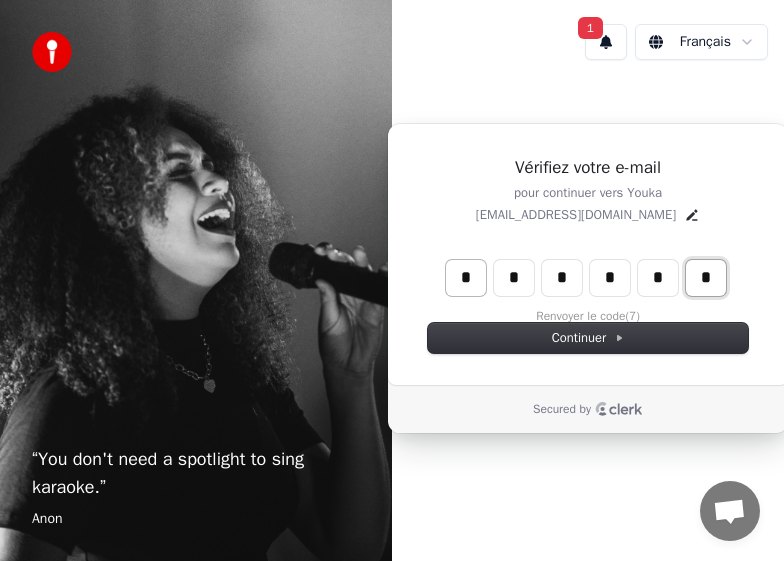 type on "*" 